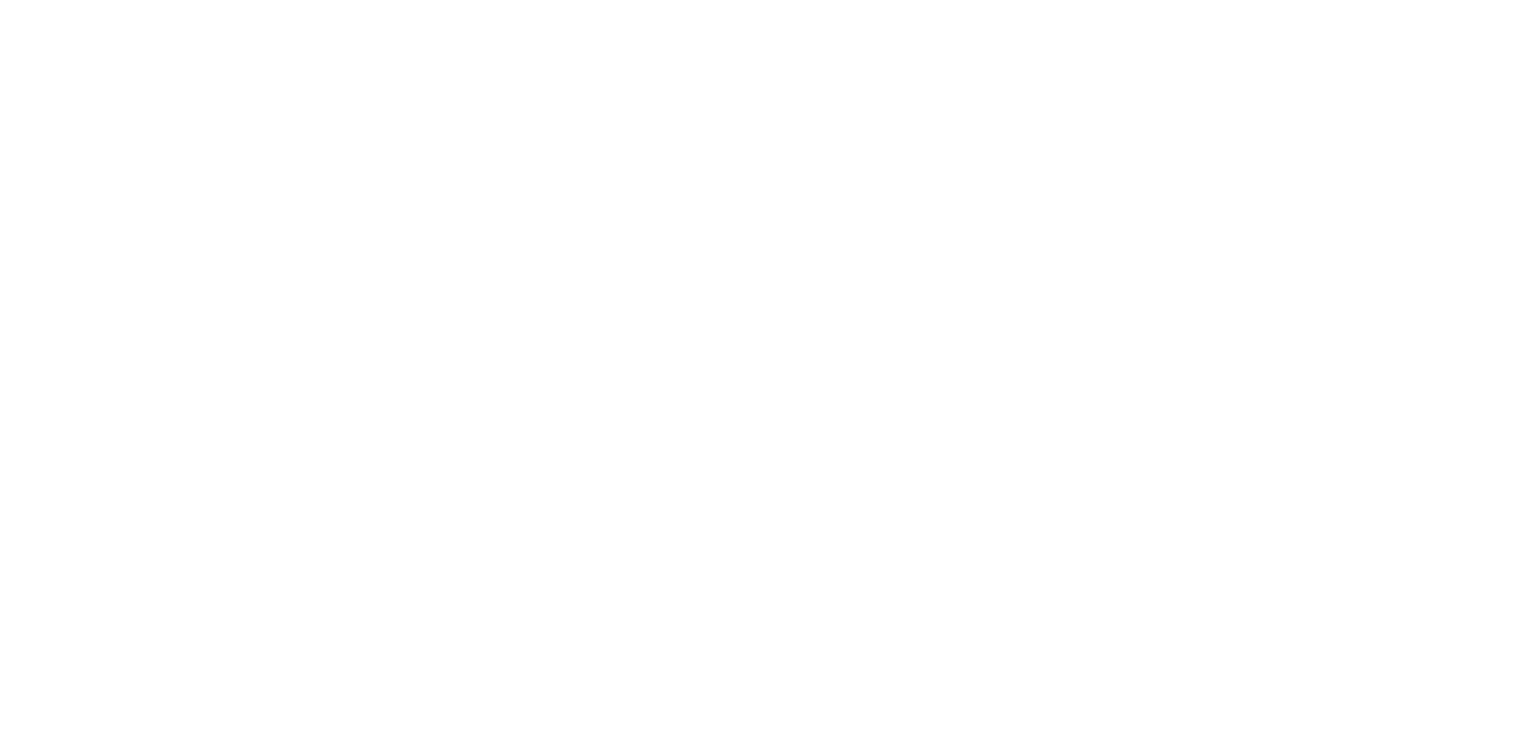 scroll, scrollTop: 0, scrollLeft: 0, axis: both 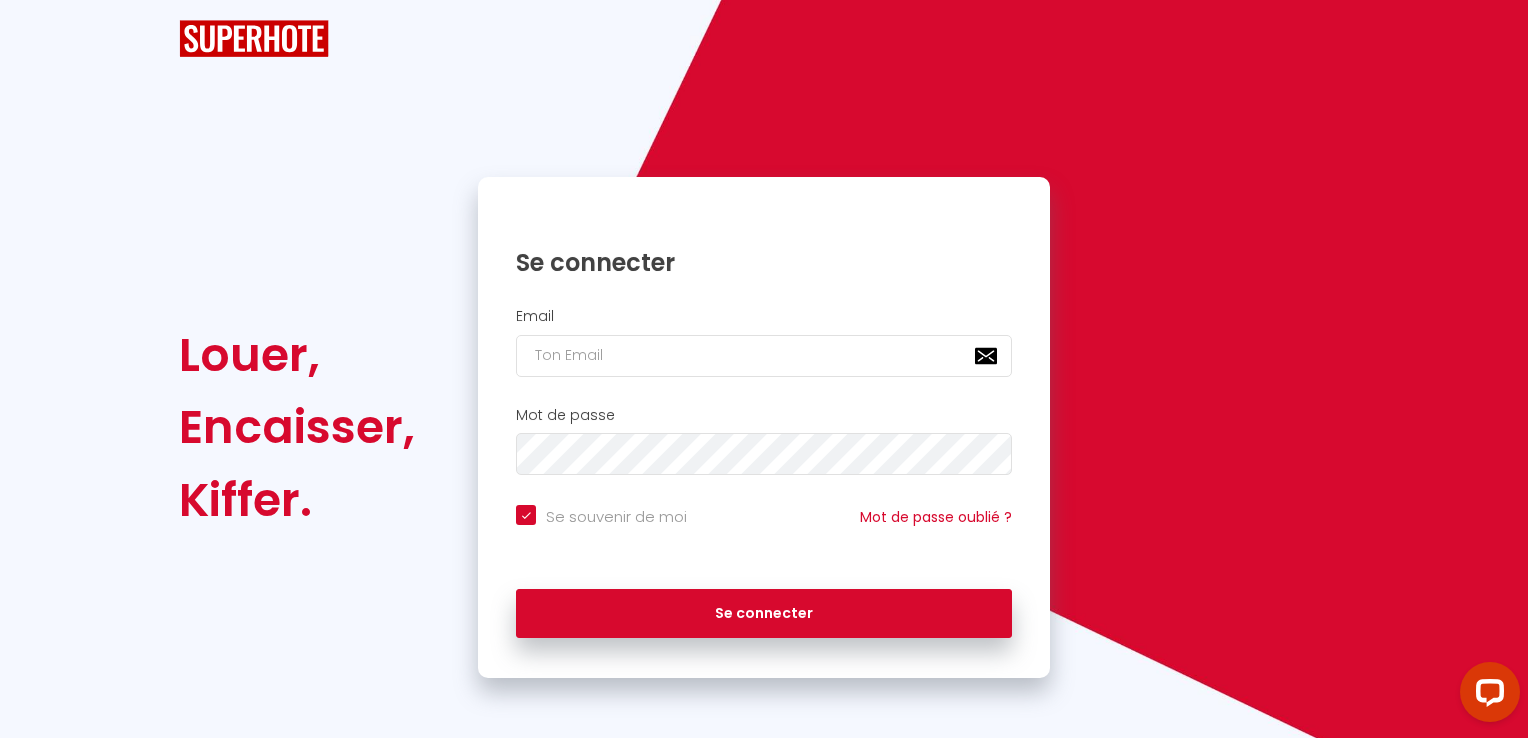 checkbox on "true" 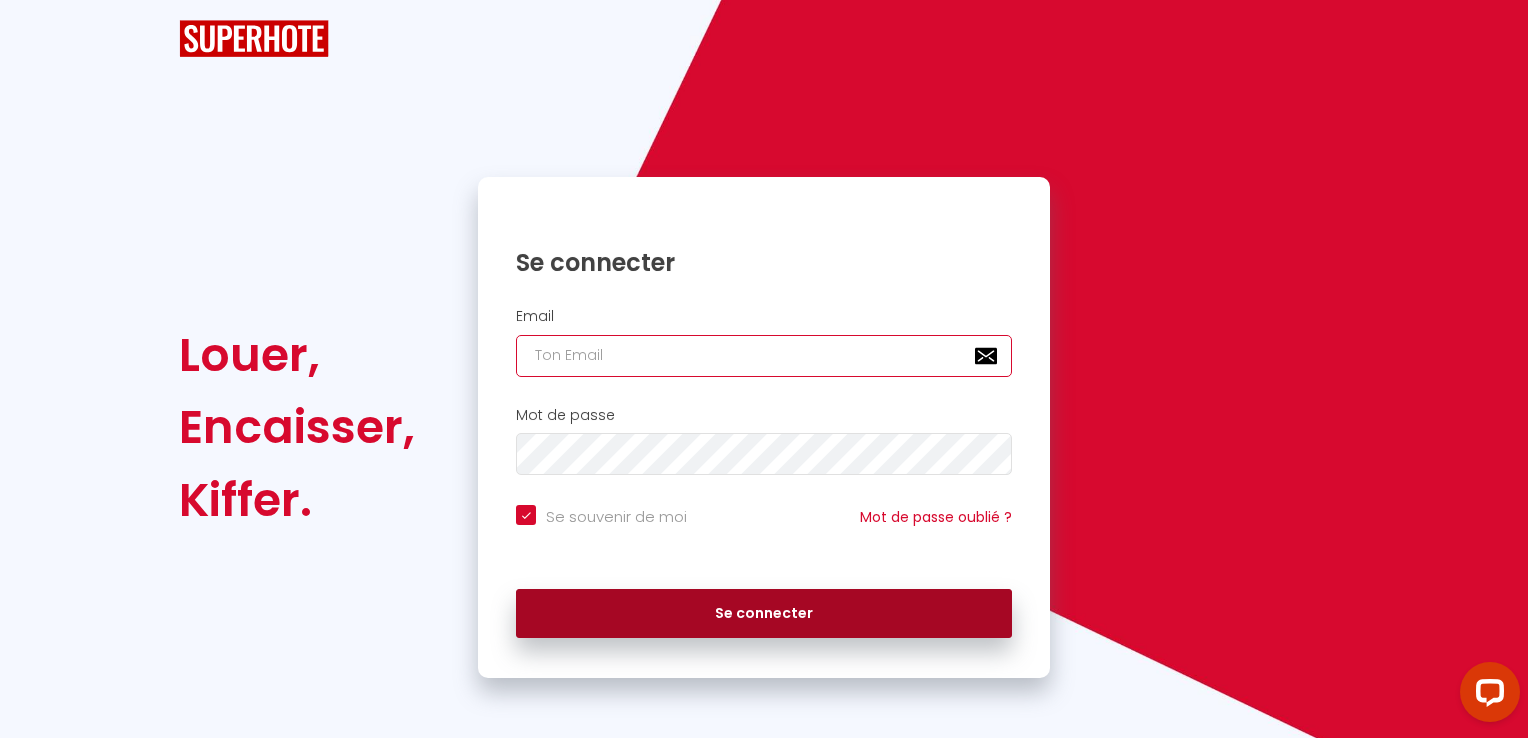 type on "[EMAIL_ADDRESS][DOMAIN_NAME]" 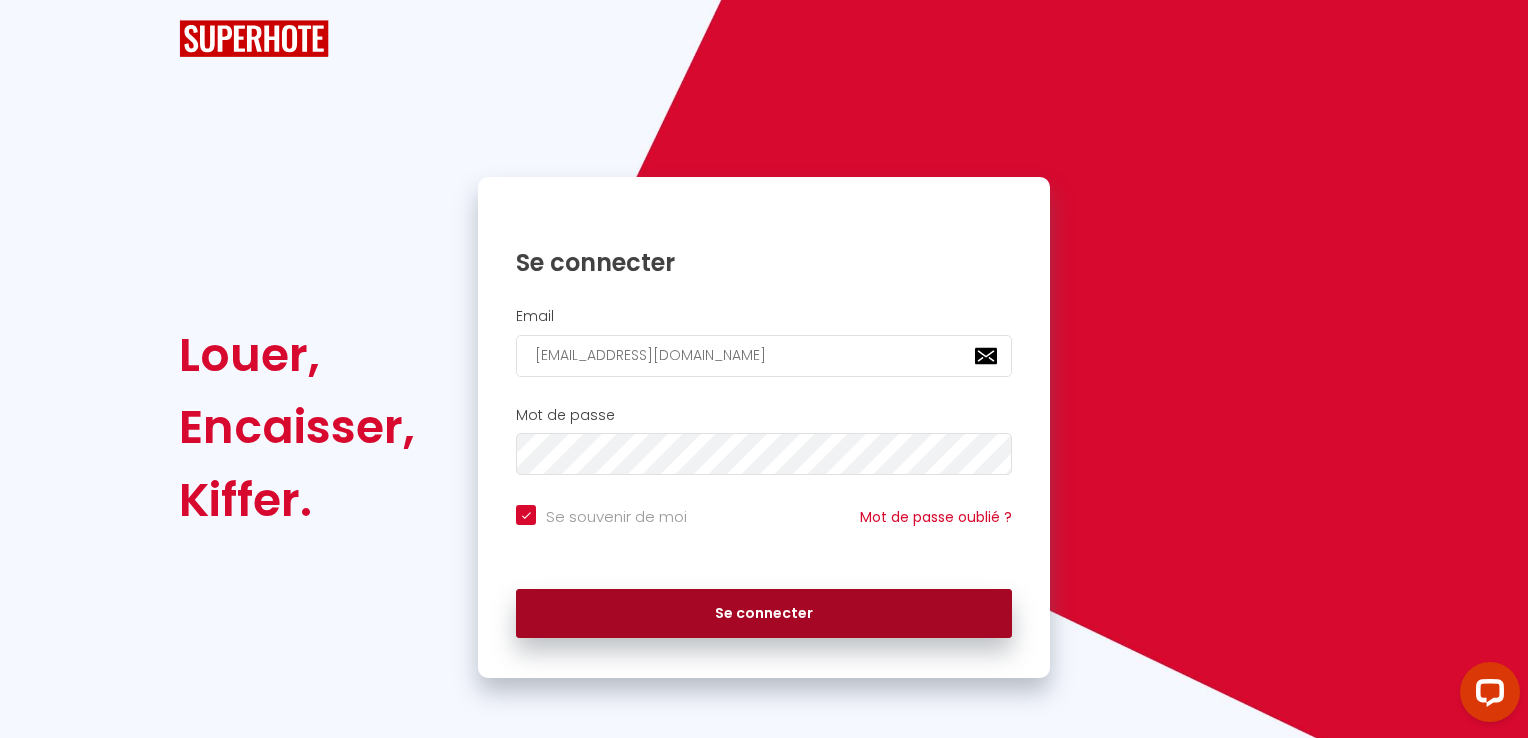 click on "Se connecter" at bounding box center (764, 614) 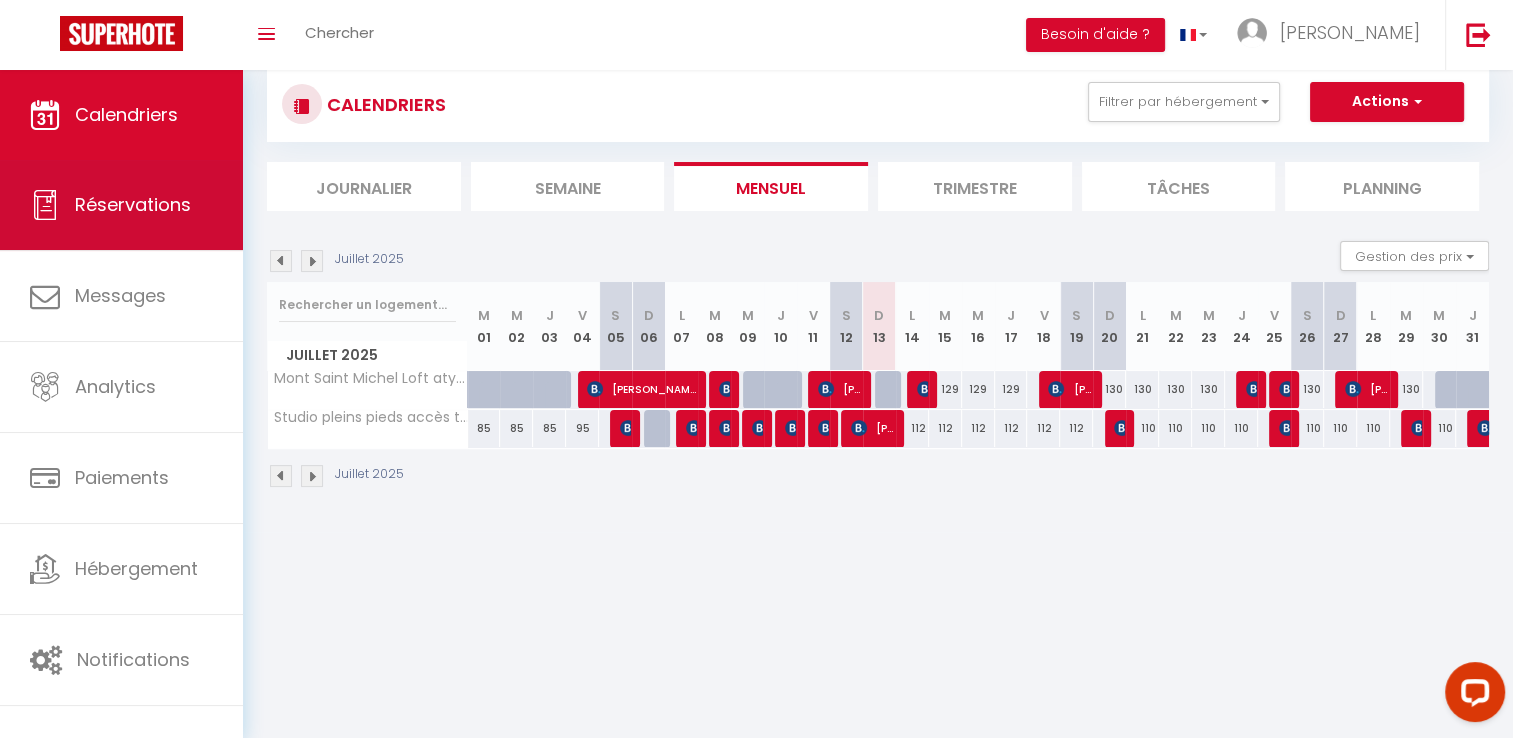 scroll, scrollTop: 70, scrollLeft: 0, axis: vertical 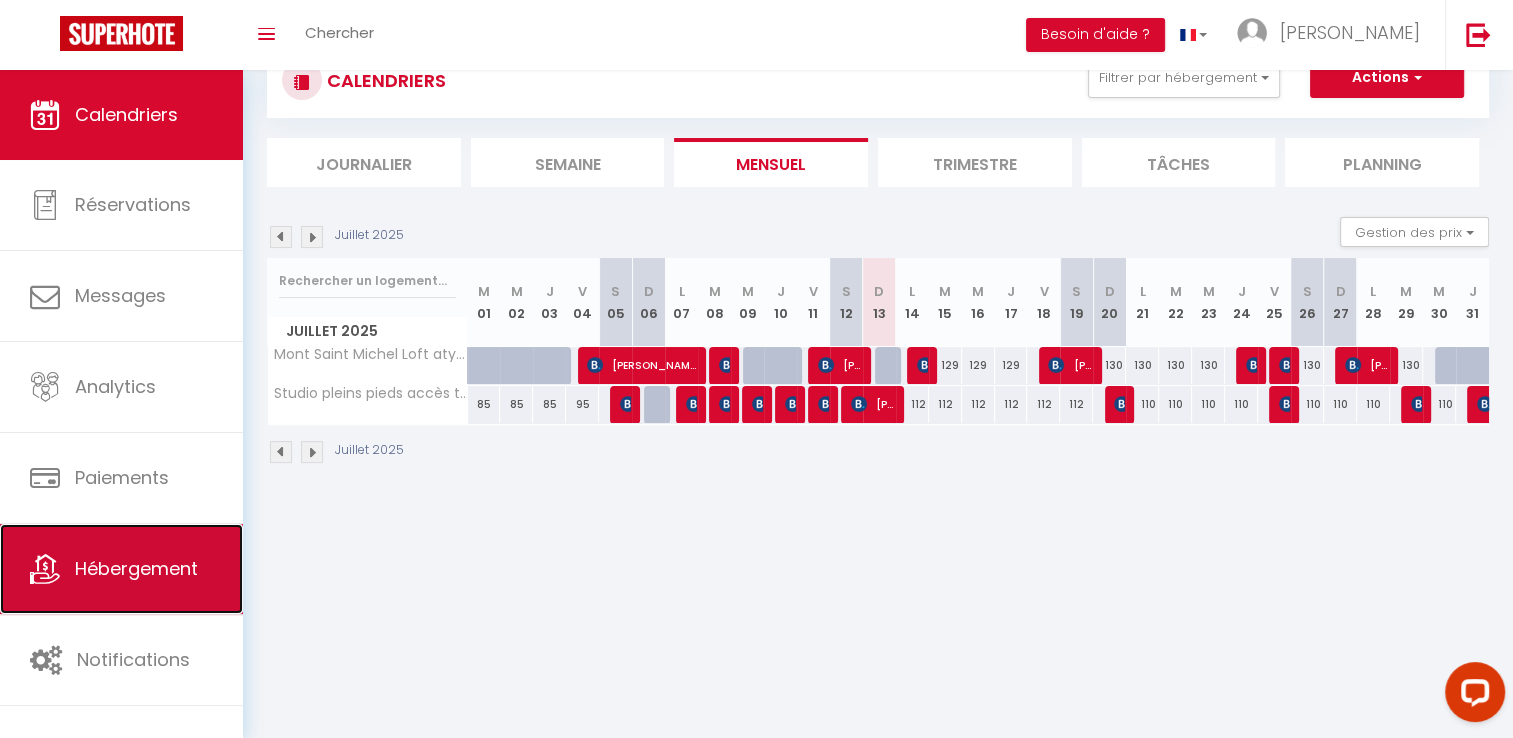 click on "Hébergement" at bounding box center (136, 568) 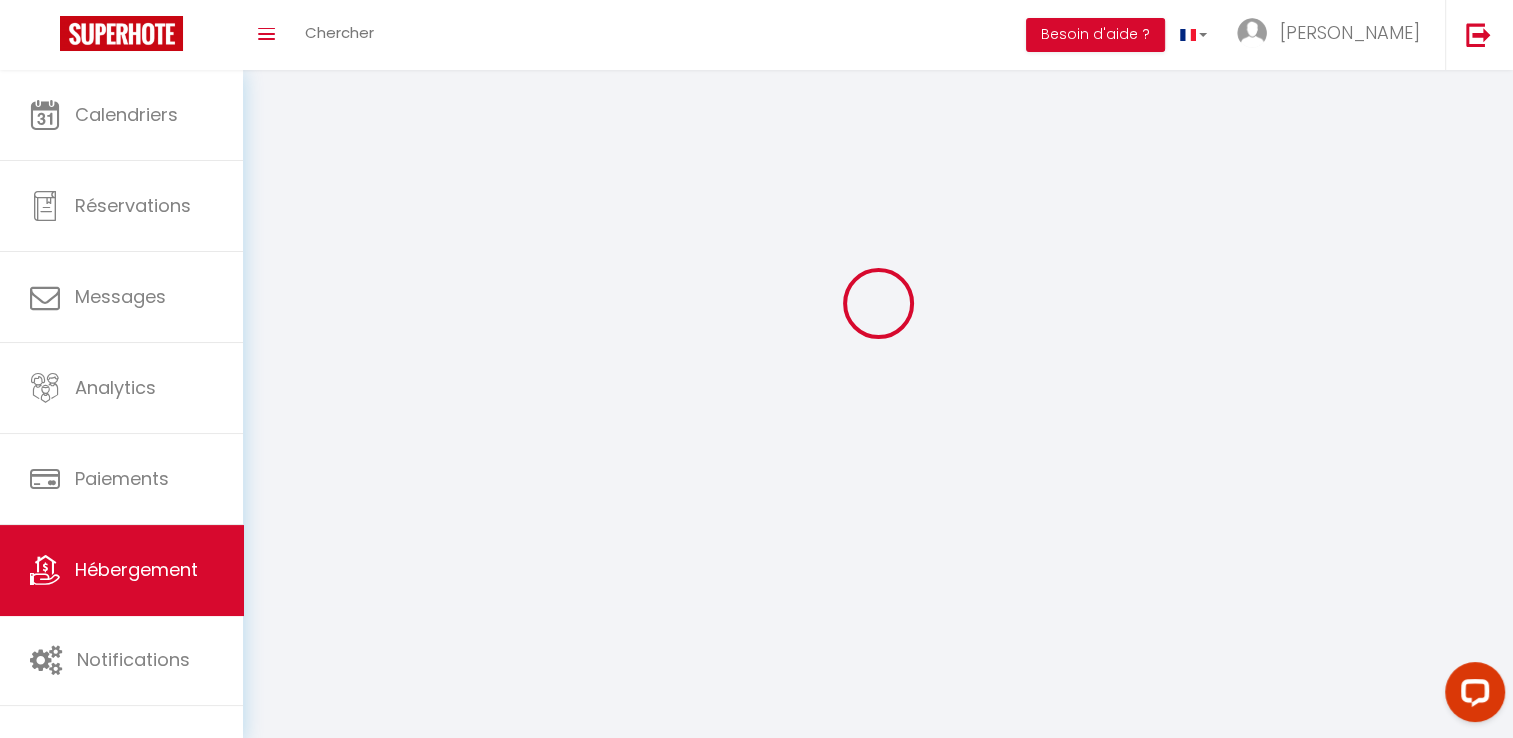 scroll, scrollTop: 0, scrollLeft: 0, axis: both 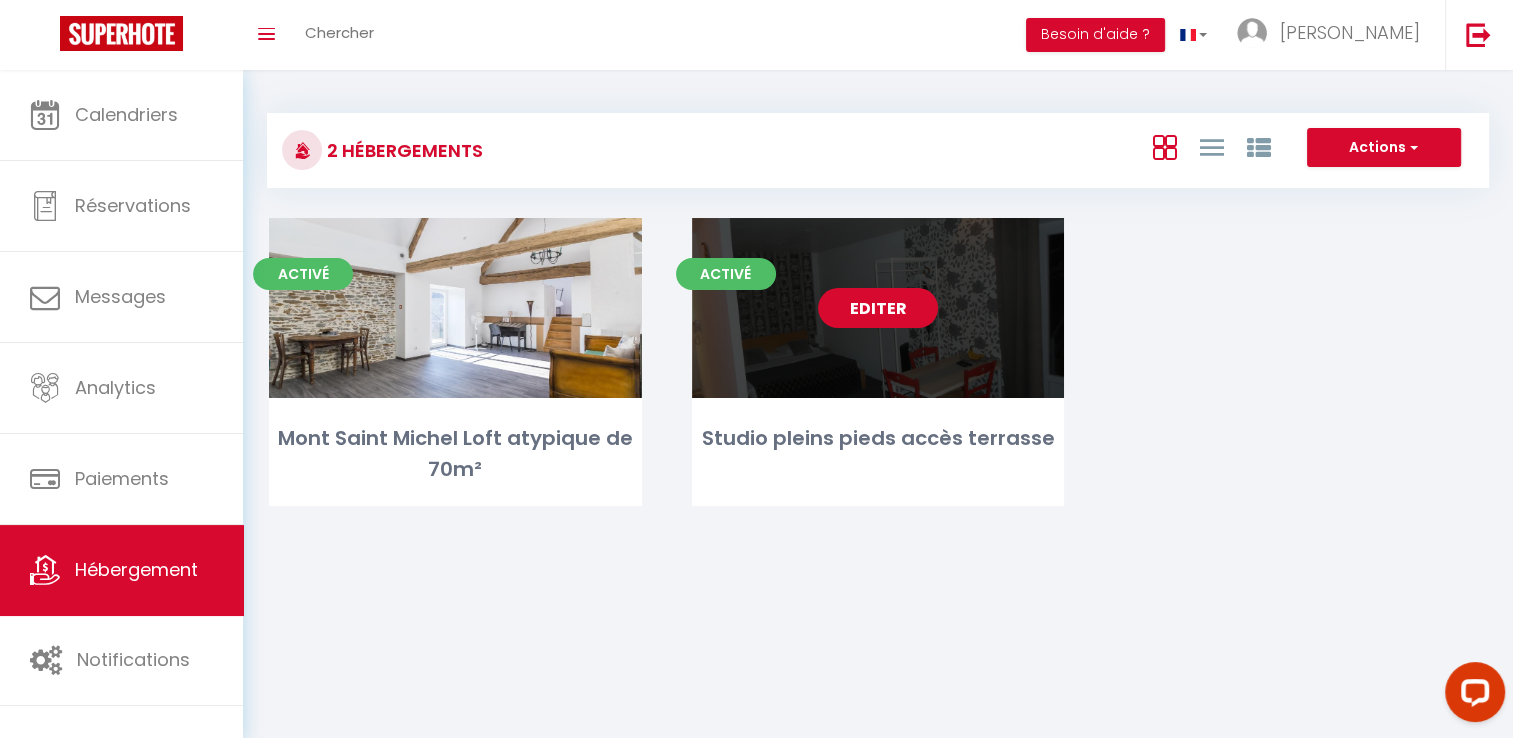 click on "Editer" at bounding box center (878, 308) 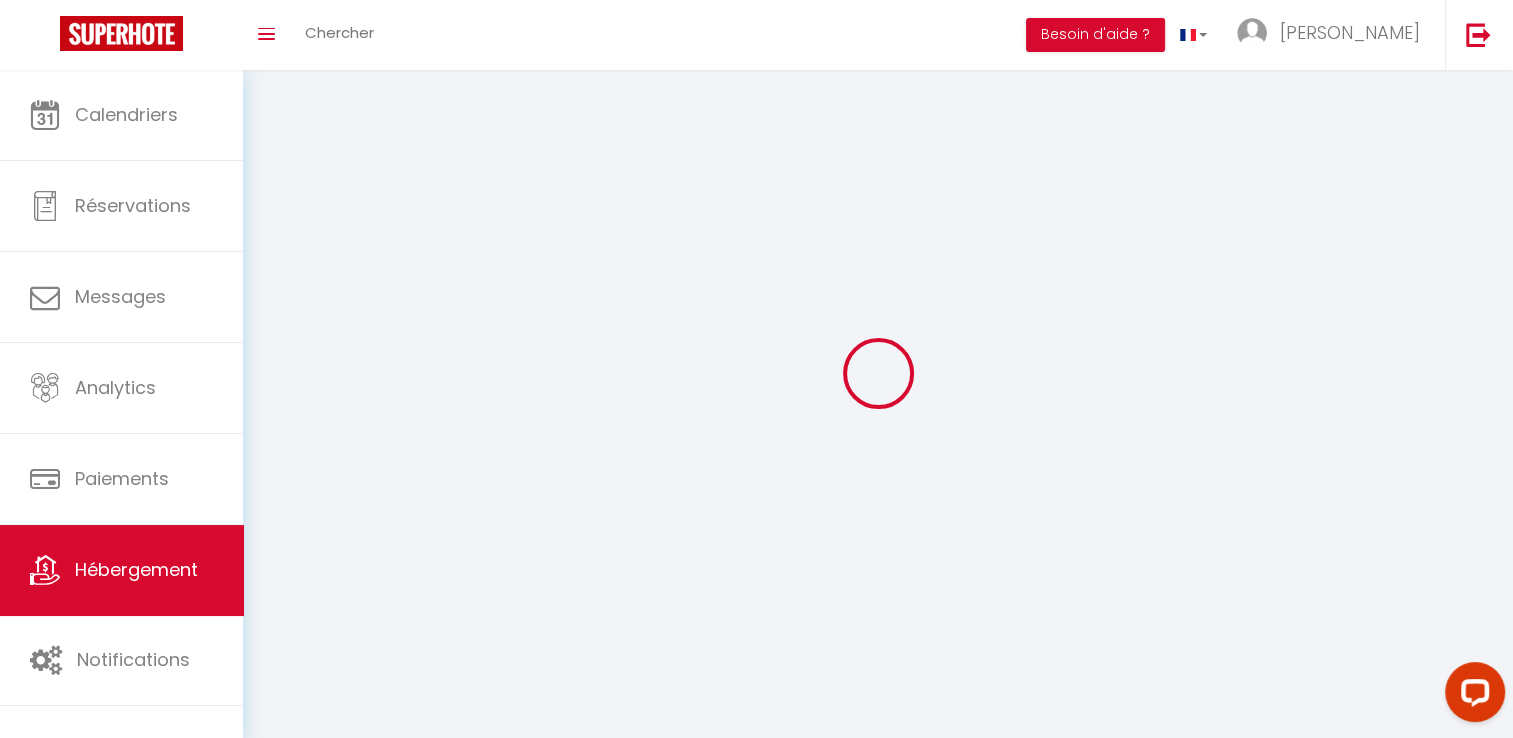 select on "28" 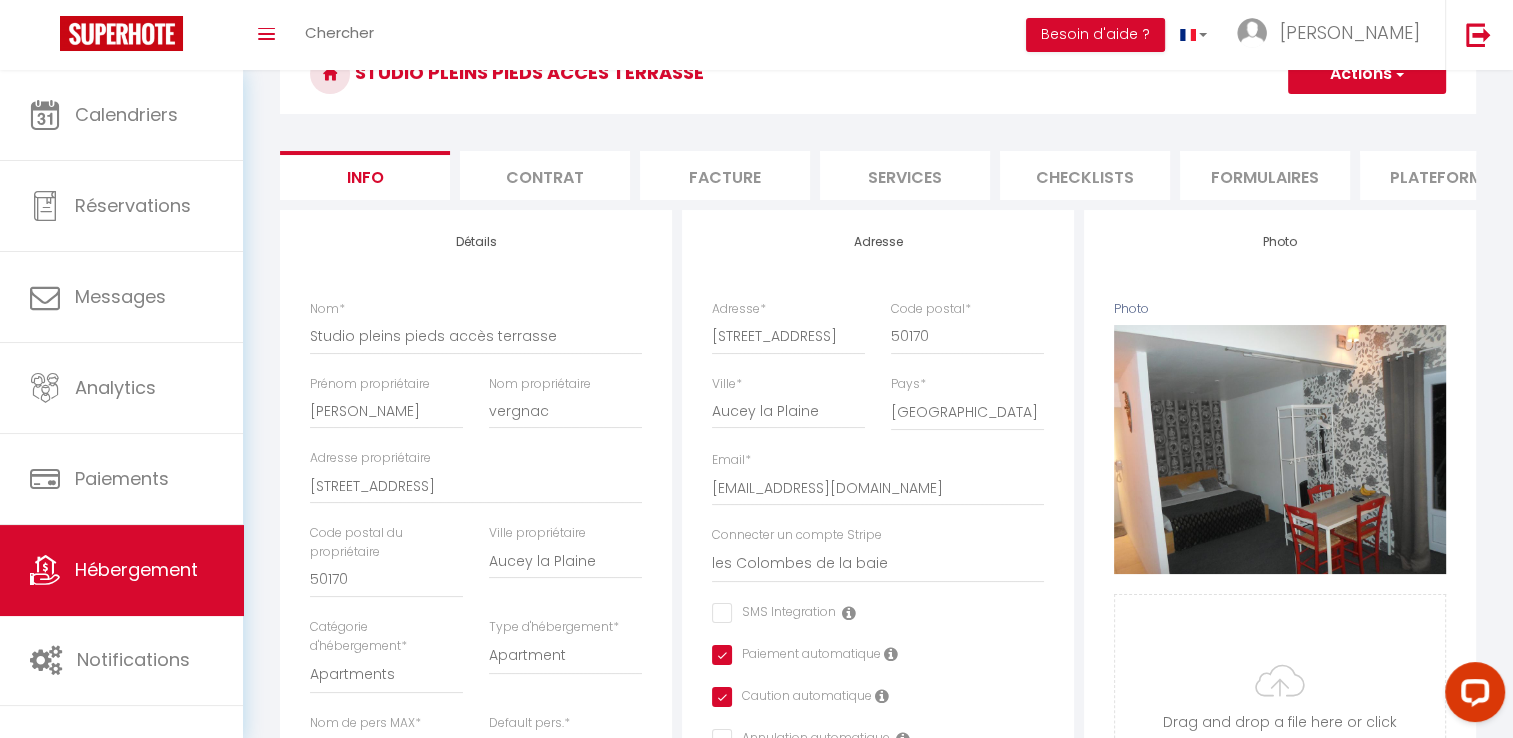 scroll, scrollTop: 0, scrollLeft: 0, axis: both 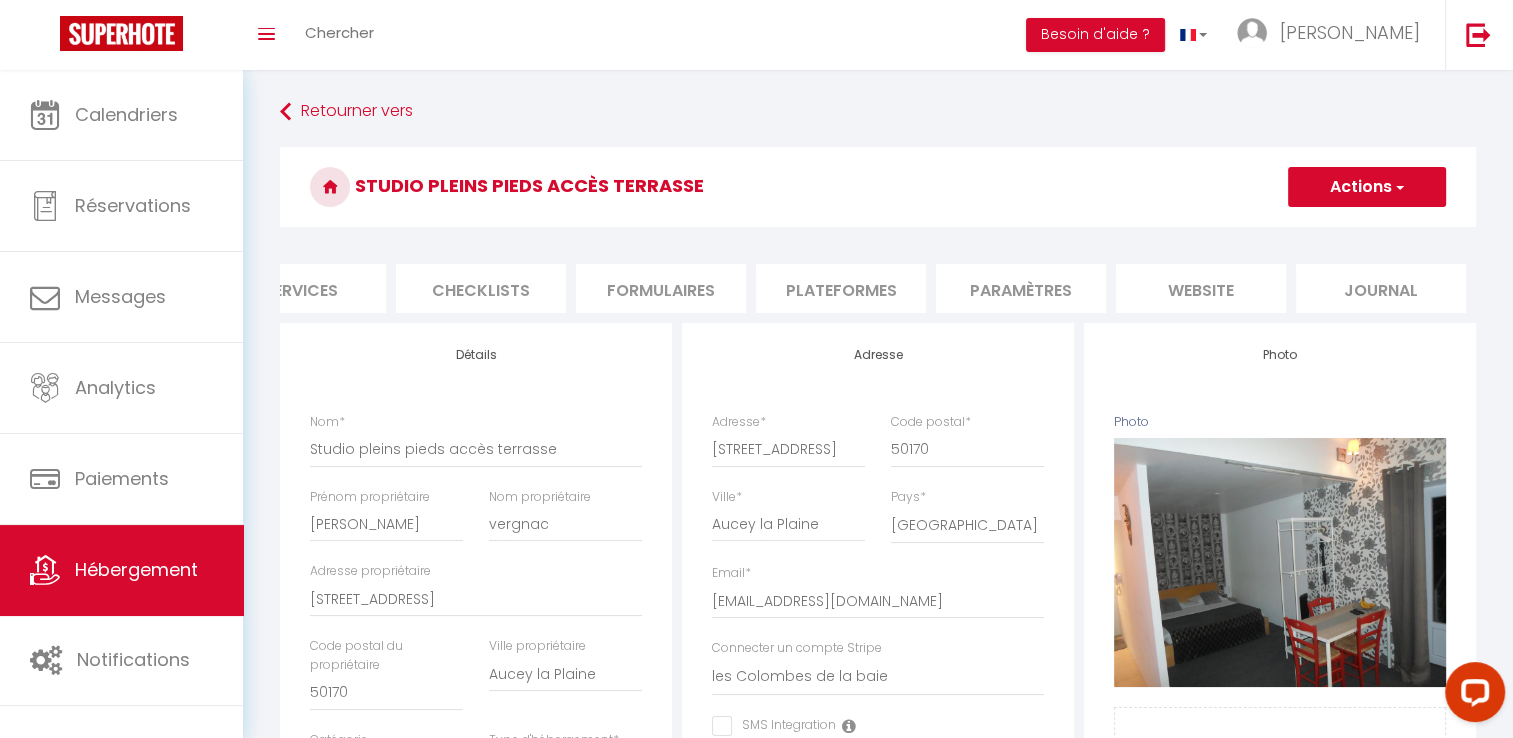 click on "website" at bounding box center [1201, 288] 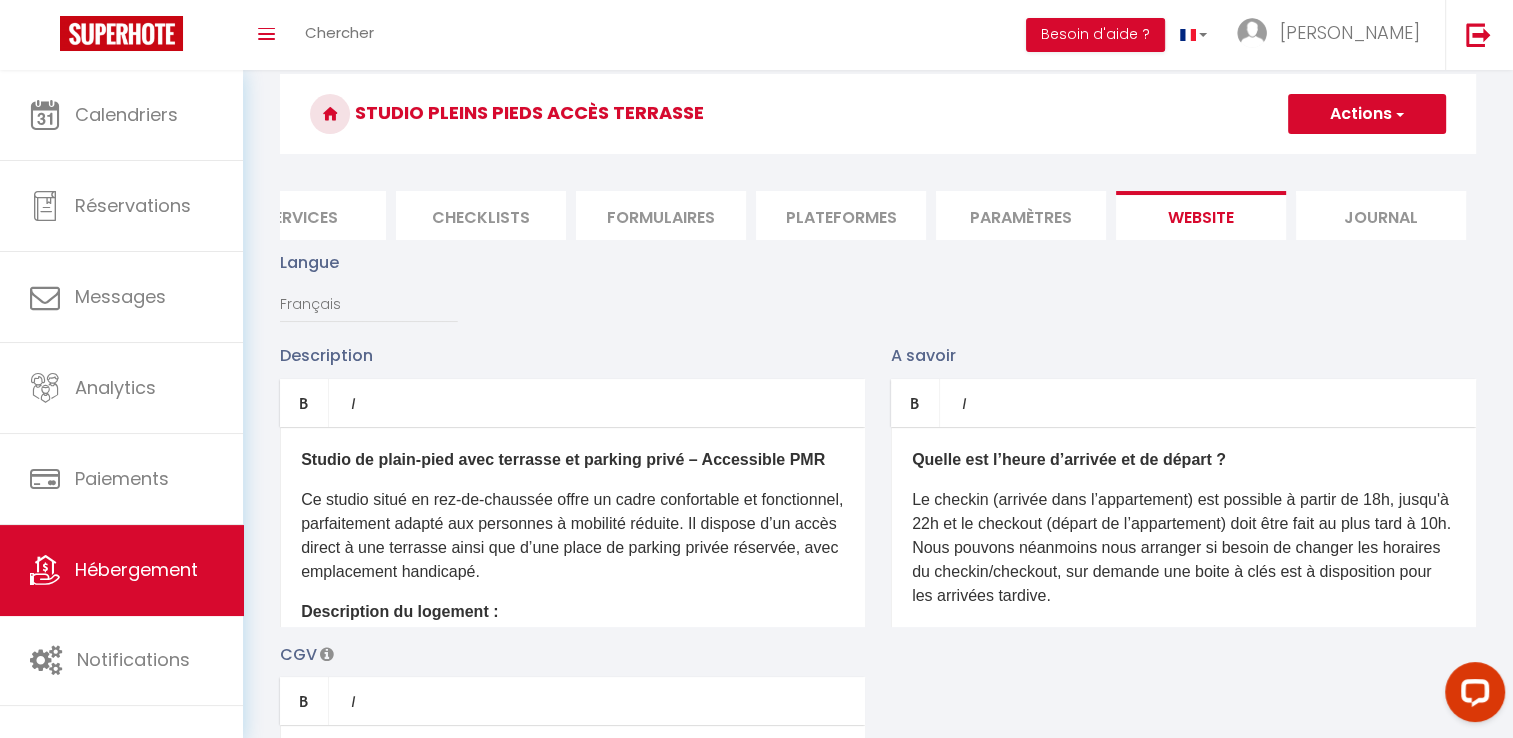 scroll, scrollTop: 0, scrollLeft: 0, axis: both 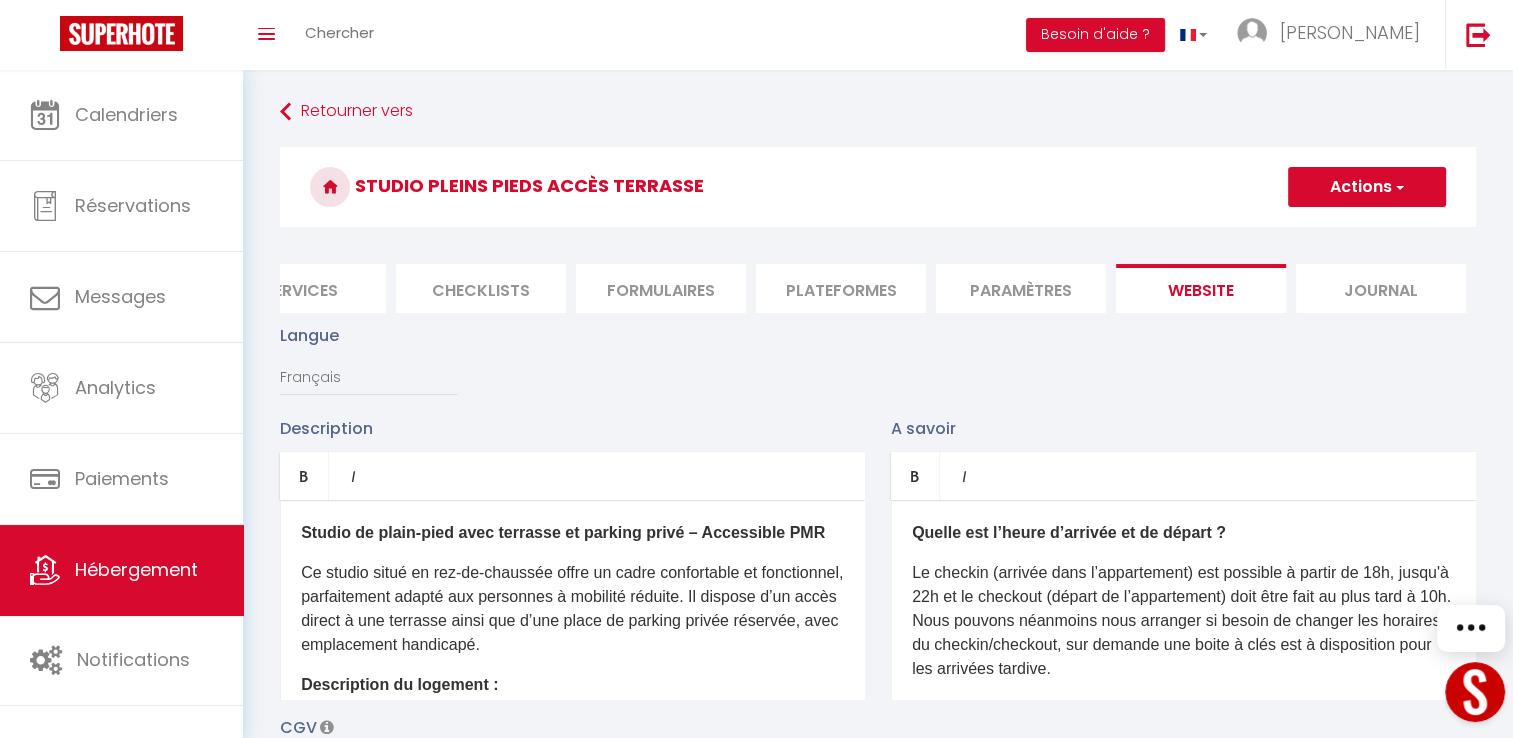 click on "Paramètres" at bounding box center [1021, 288] 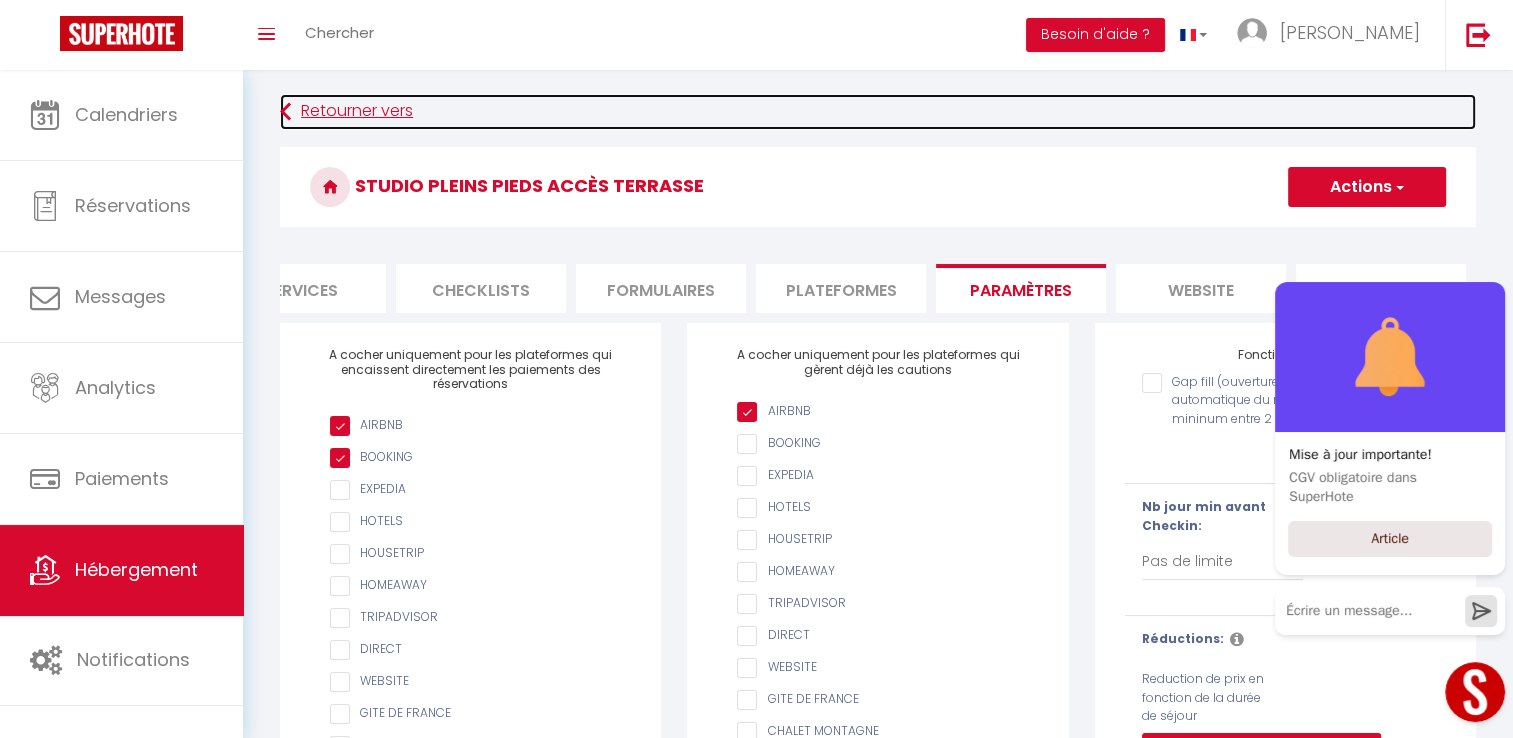 drag, startPoint x: 146, startPoint y: 298, endPoint x: 1004, endPoint y: 124, distance: 875.4656 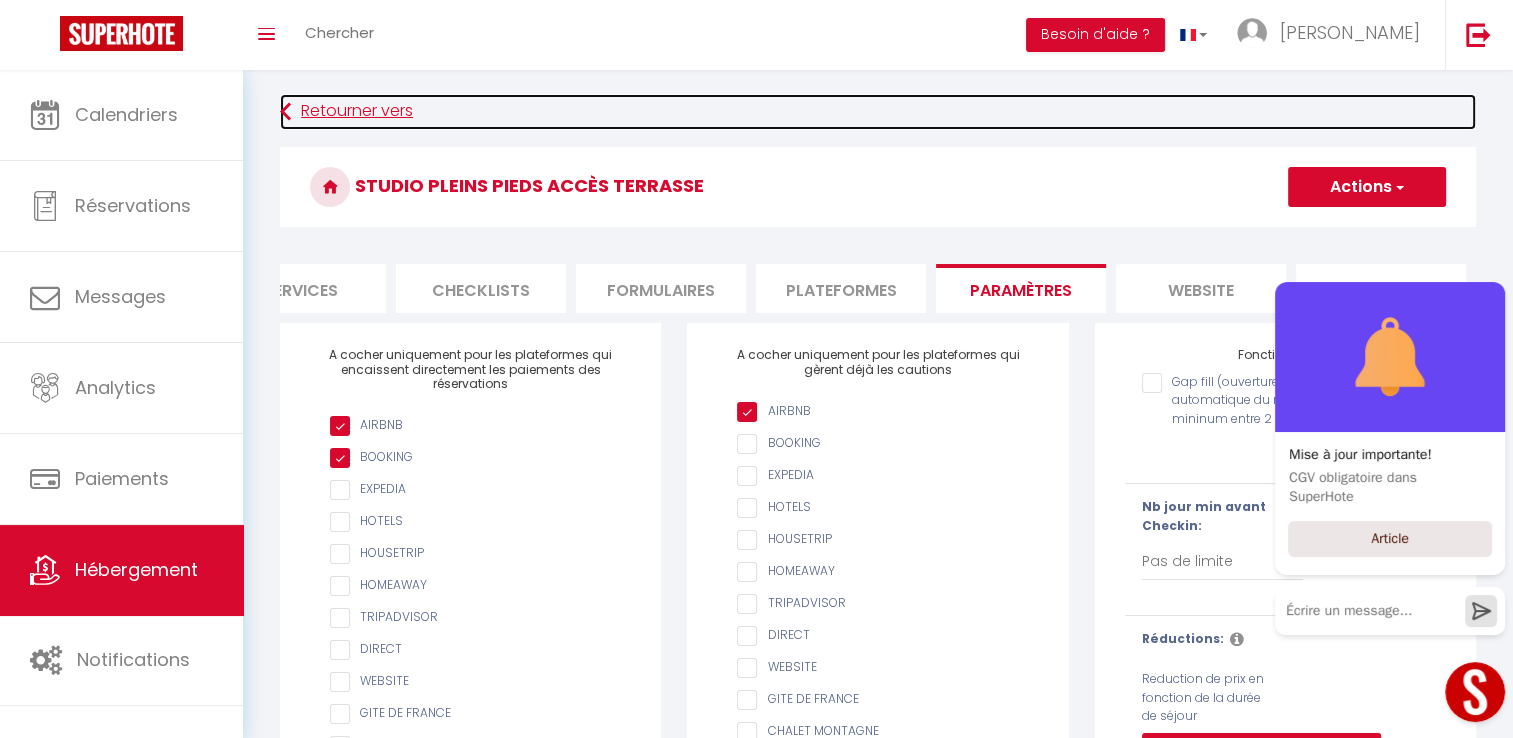 click on "Retourner vers" at bounding box center (878, 112) 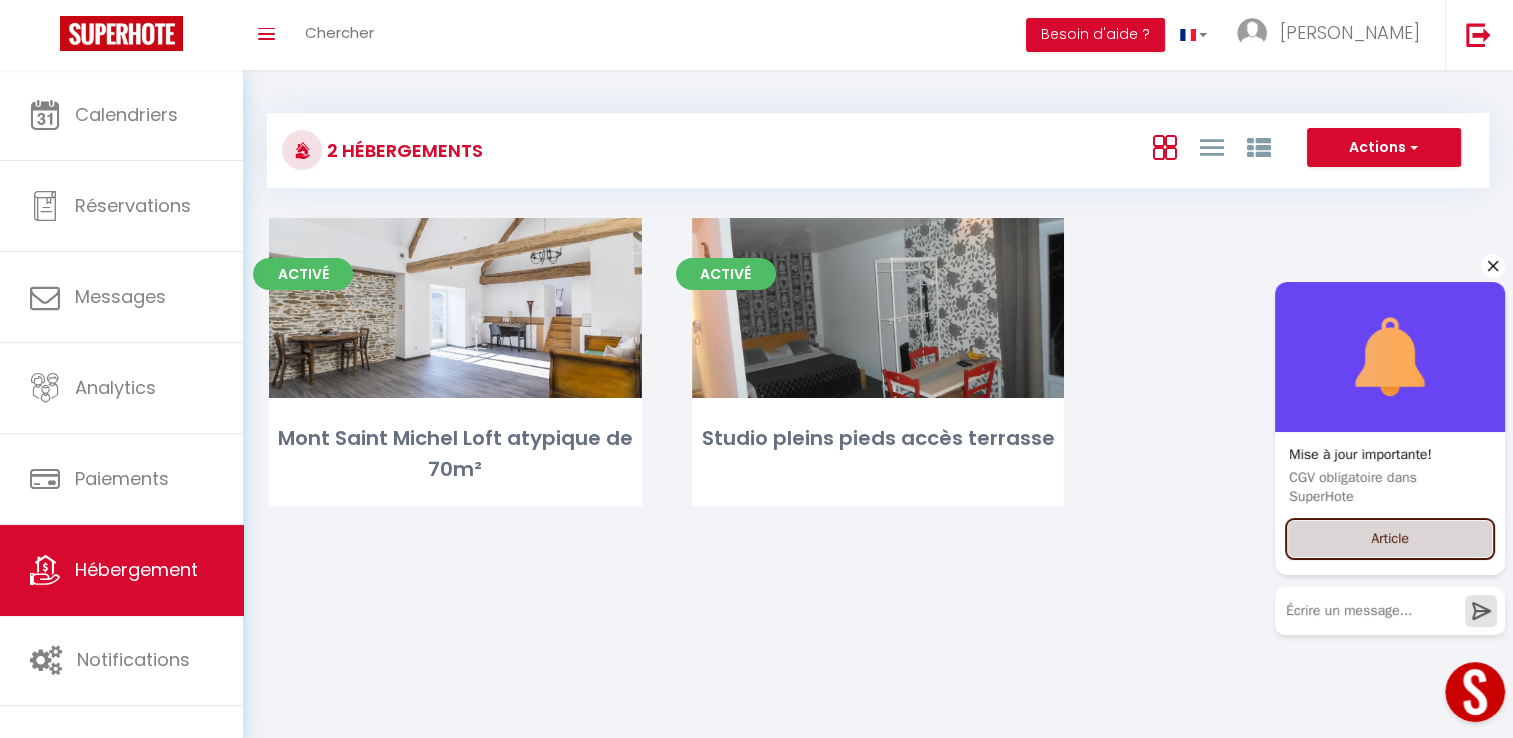 click on "Article" at bounding box center (1390, 539) 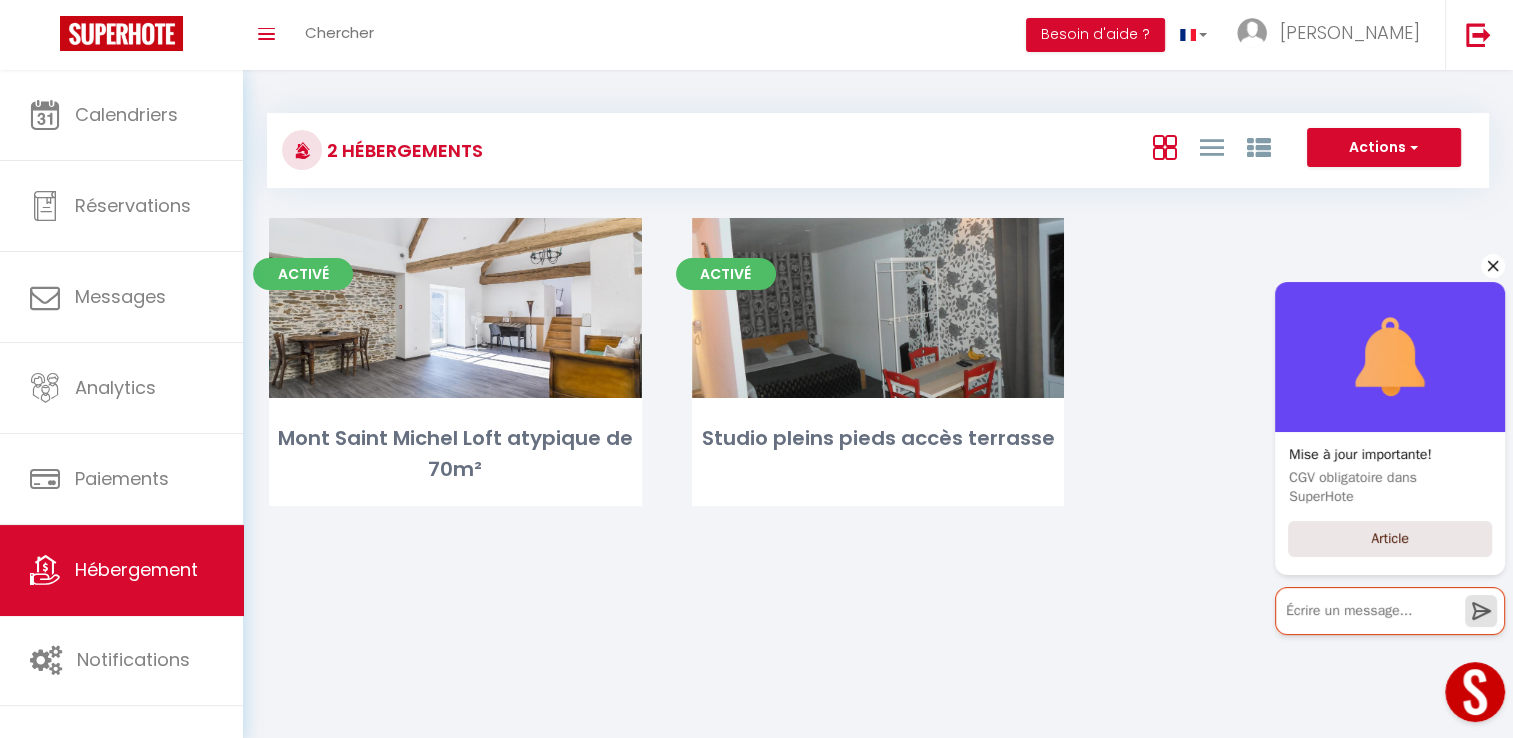click at bounding box center (1390, 611) 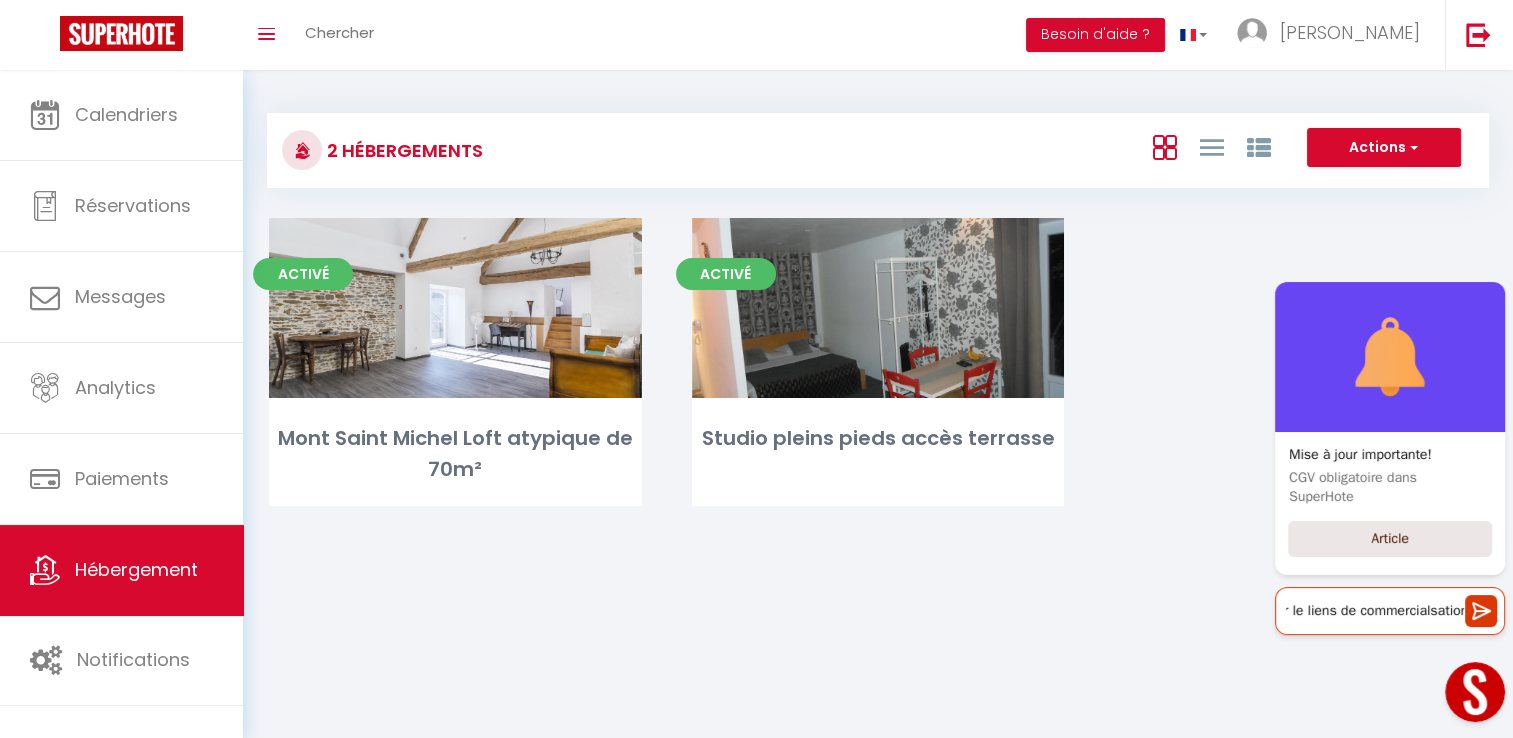 scroll, scrollTop: 0, scrollLeft: 174, axis: horizontal 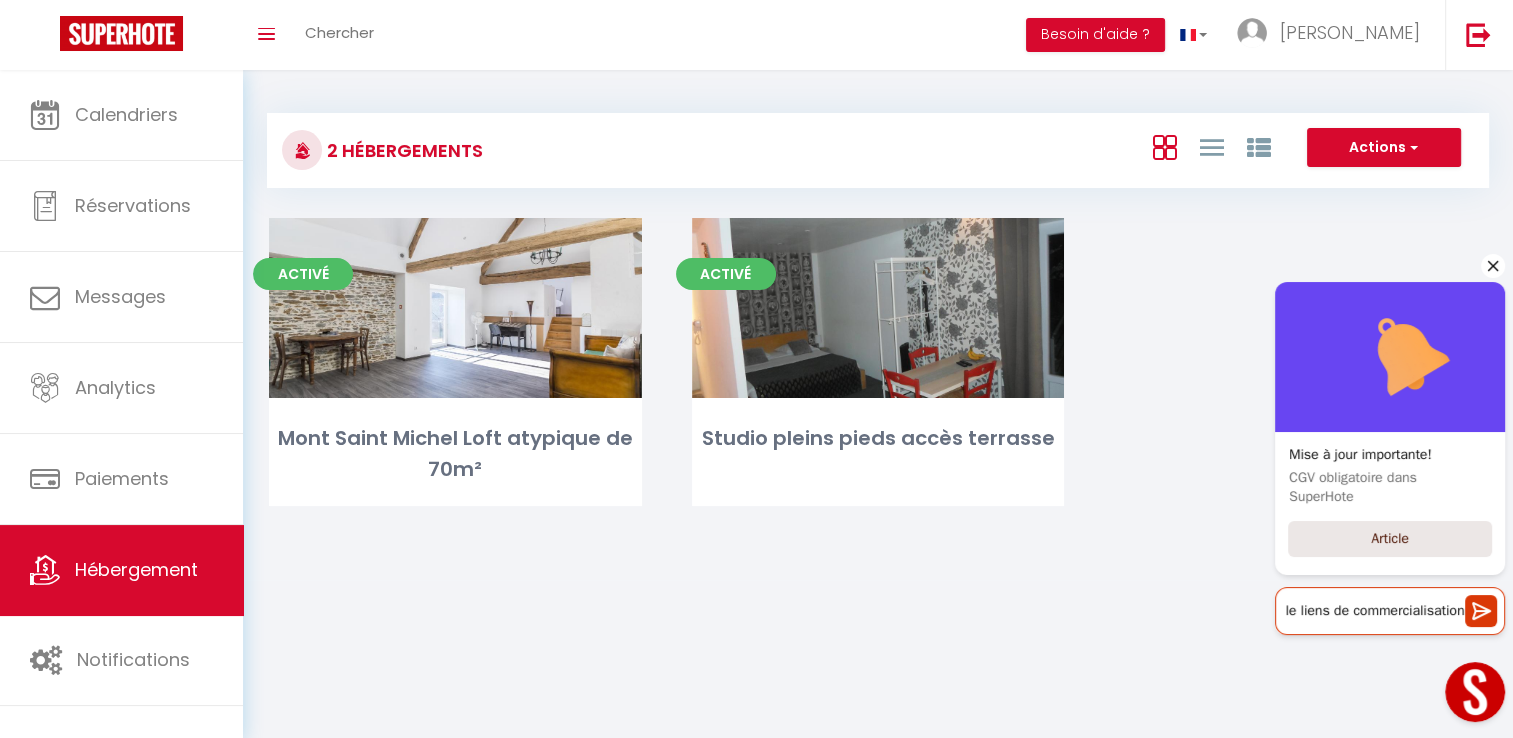 type on "bonjour comment recuperer le liens de commercialisation" 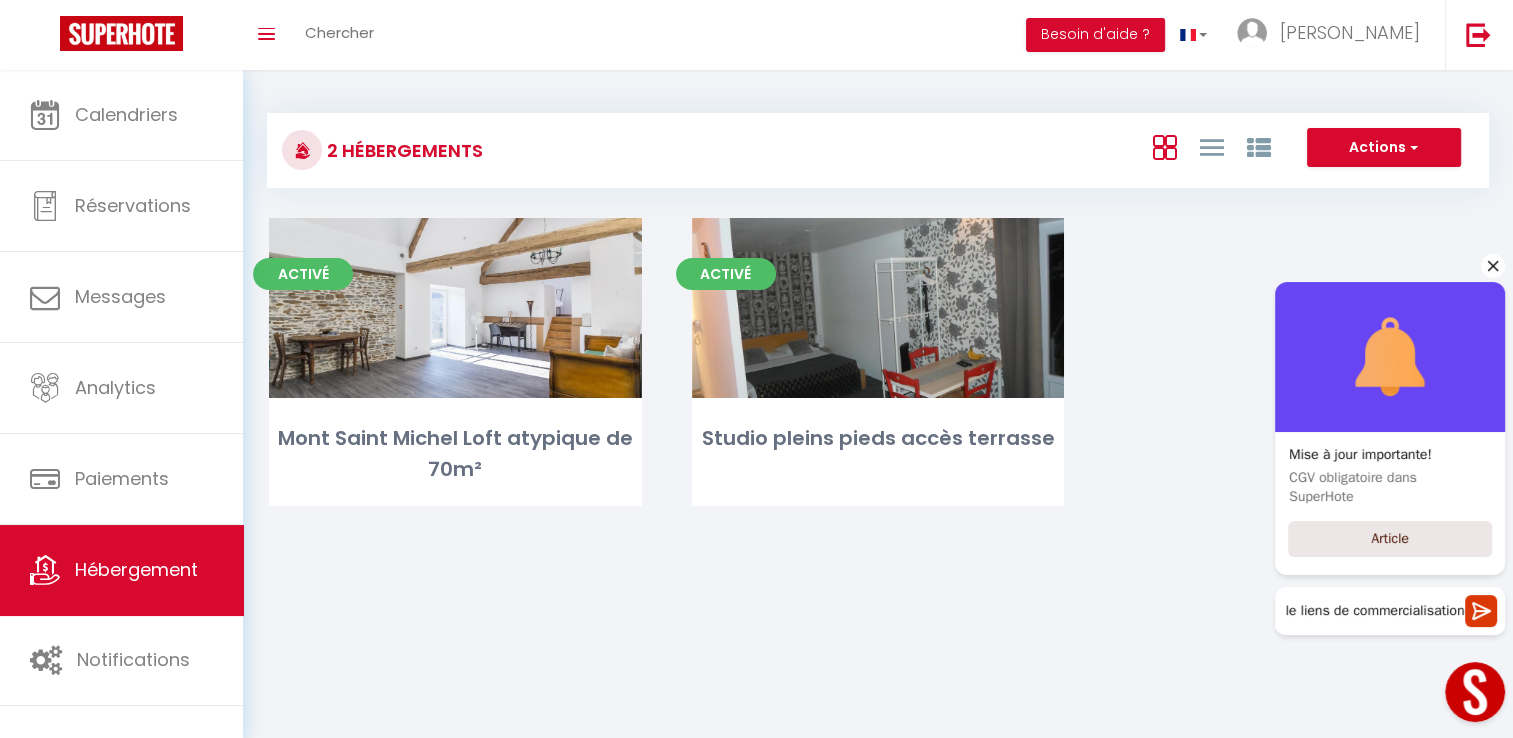 scroll, scrollTop: 0, scrollLeft: 0, axis: both 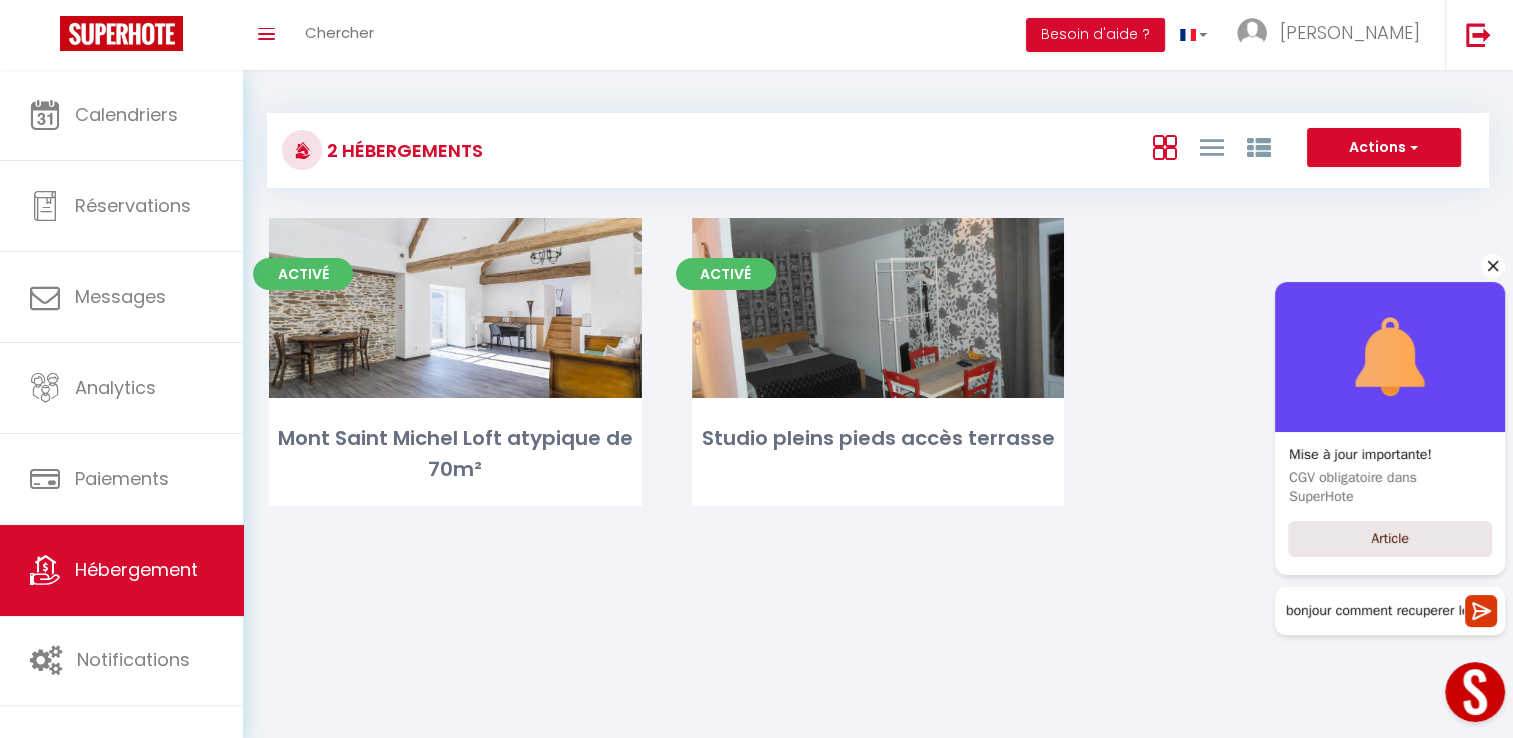 click 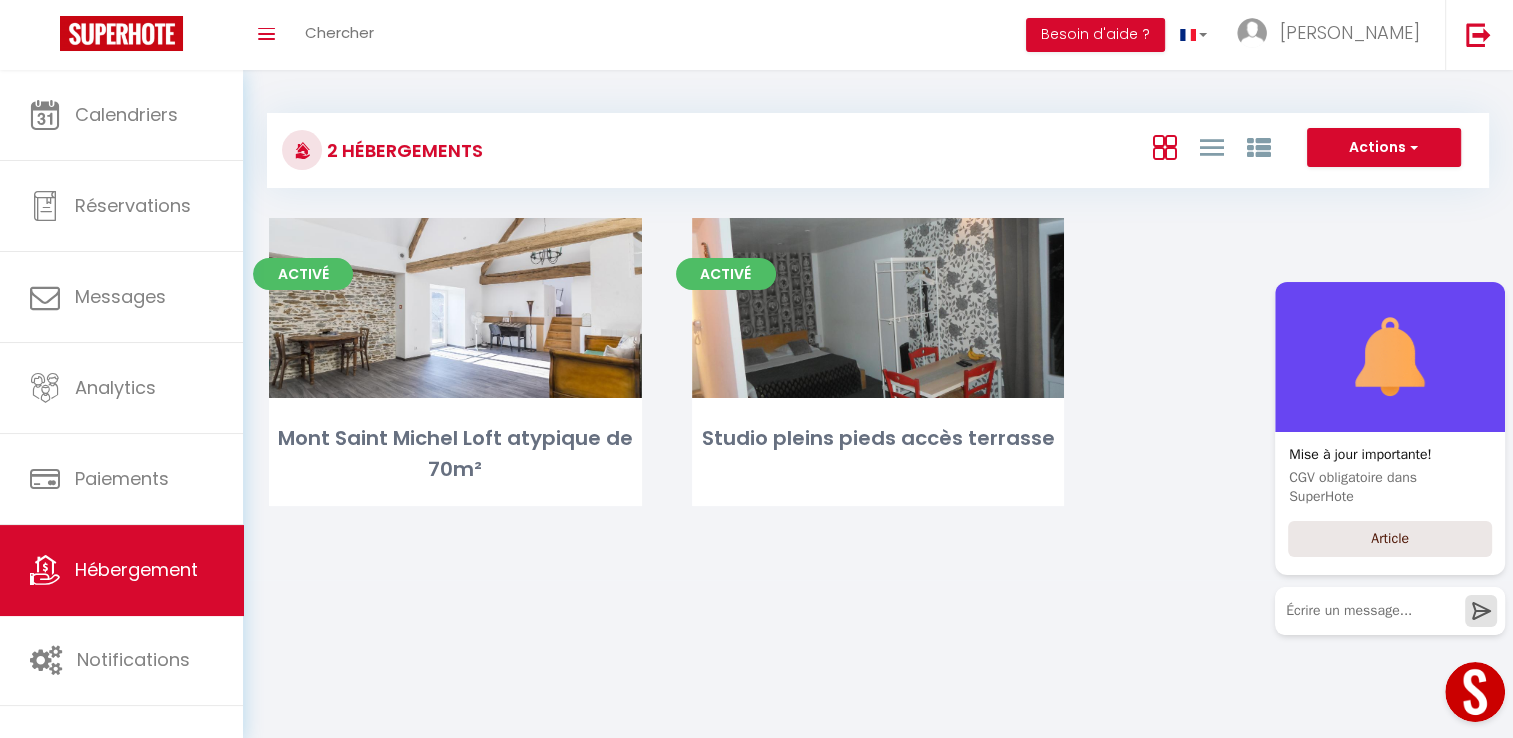 scroll, scrollTop: 0, scrollLeft: 0, axis: both 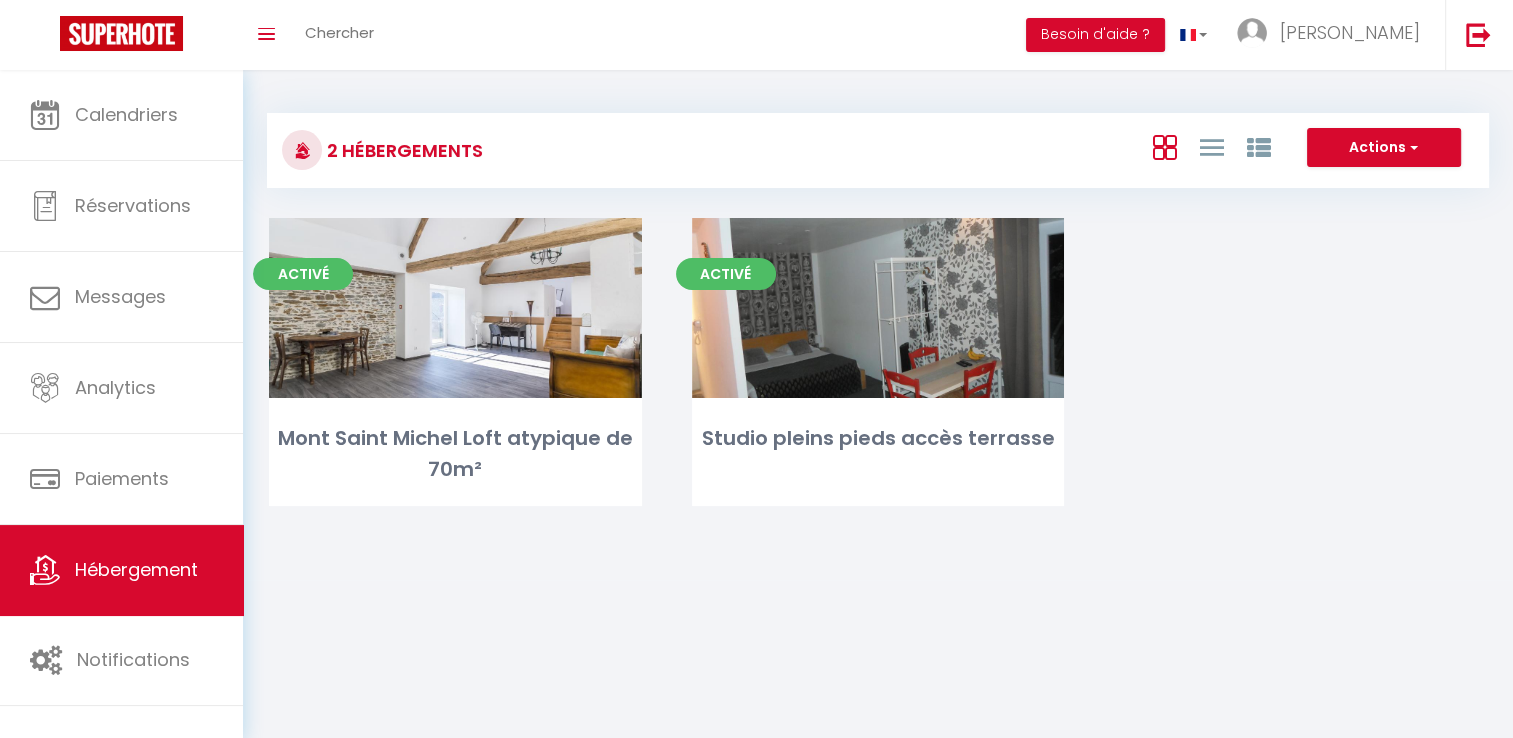click on "Toggle menubar     Chercher   BUTTON
Besoin d'aide ?
[PERSON_NAME]        Équipe" at bounding box center [821, 35] 